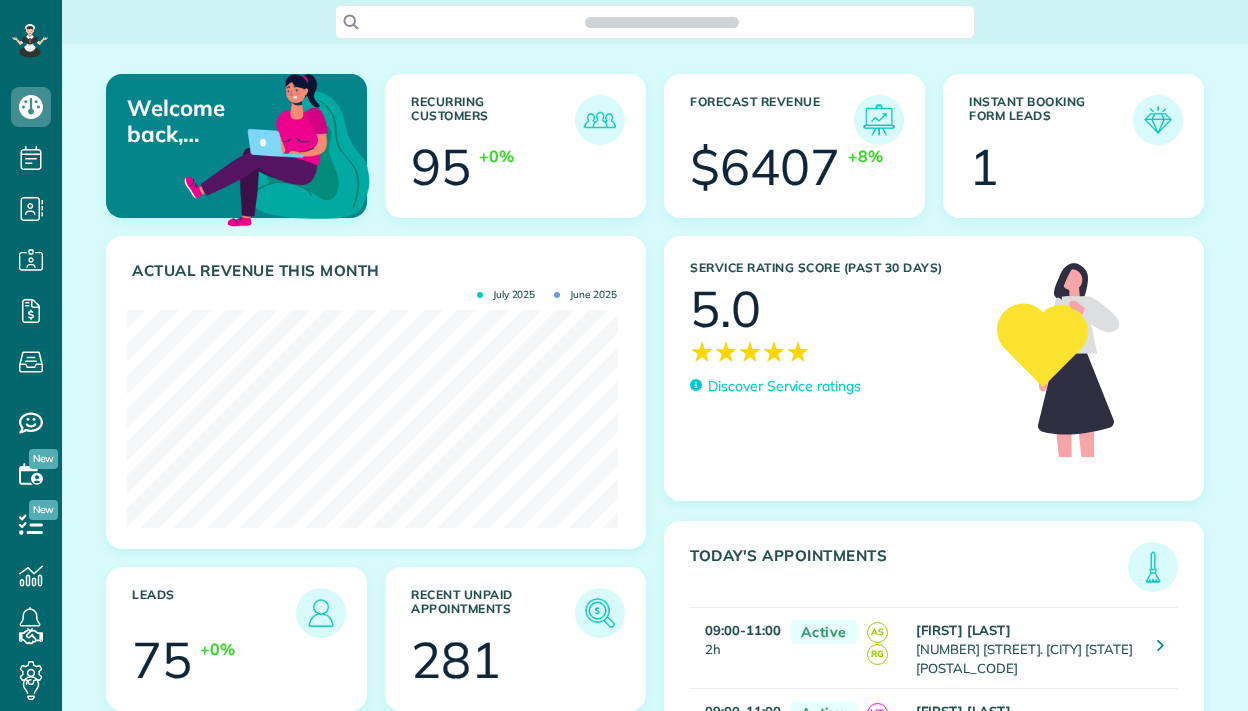 scroll, scrollTop: 0, scrollLeft: 0, axis: both 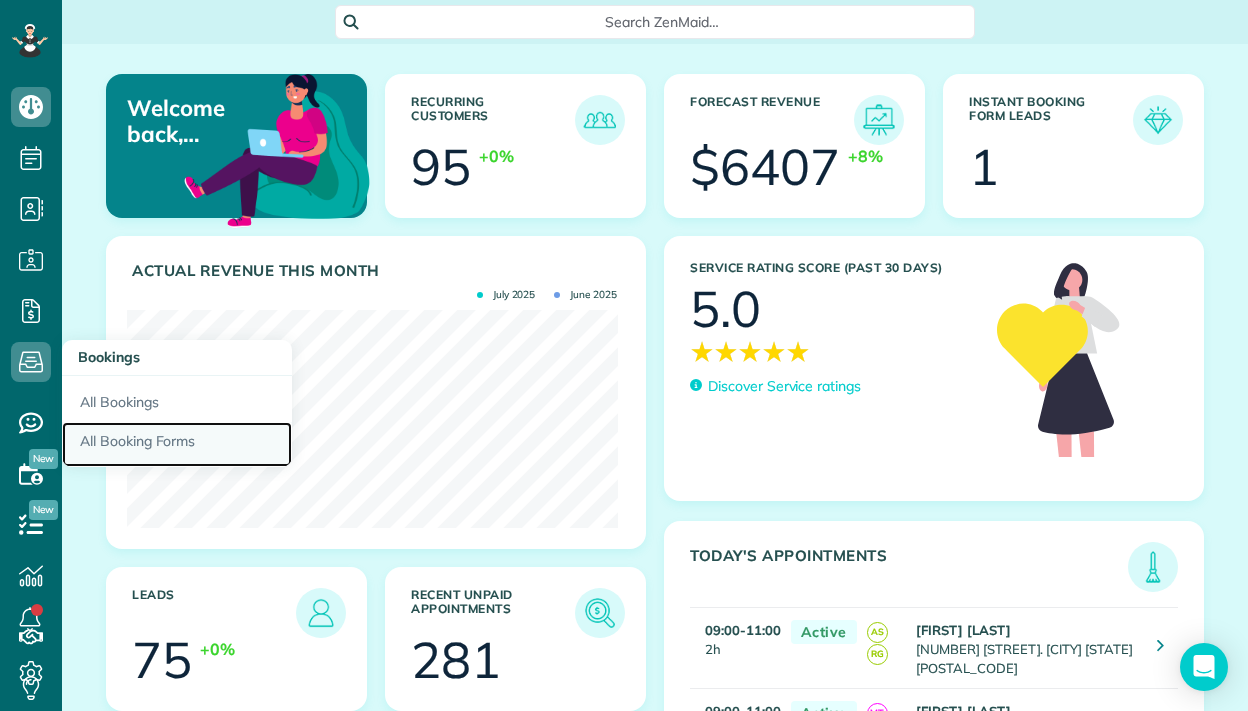 click on "All Booking Forms" at bounding box center (177, 445) 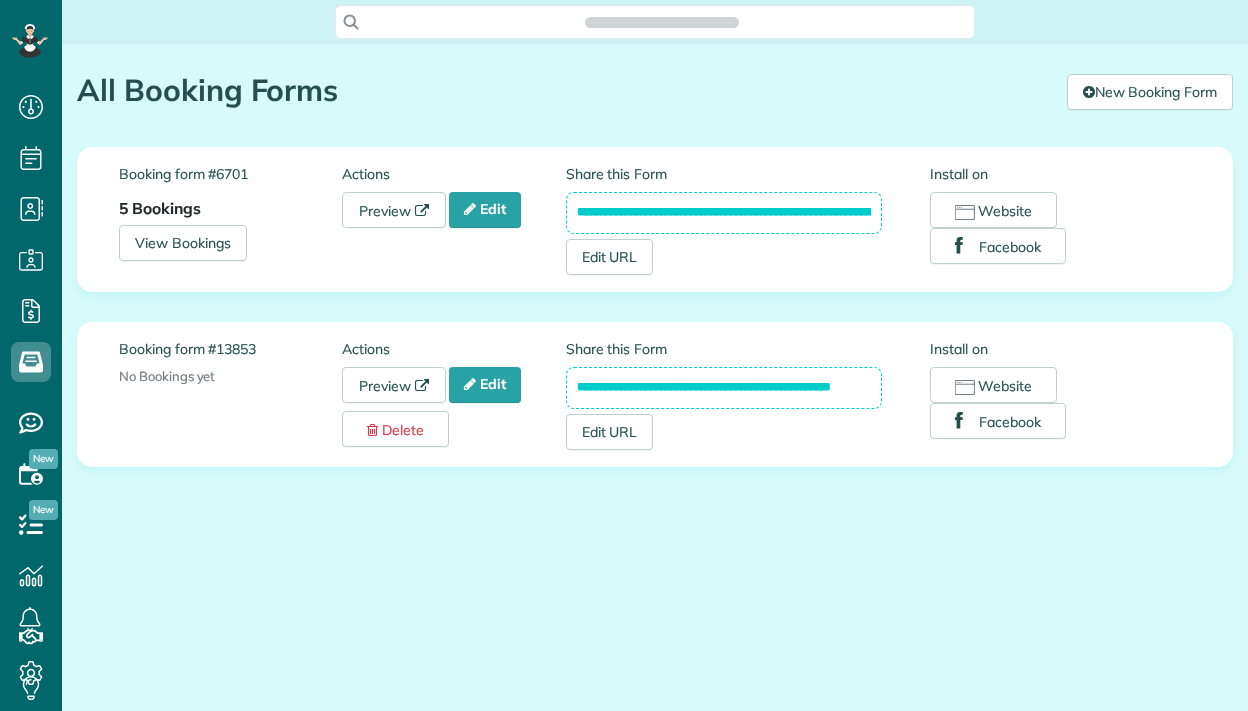 scroll, scrollTop: 0, scrollLeft: 0, axis: both 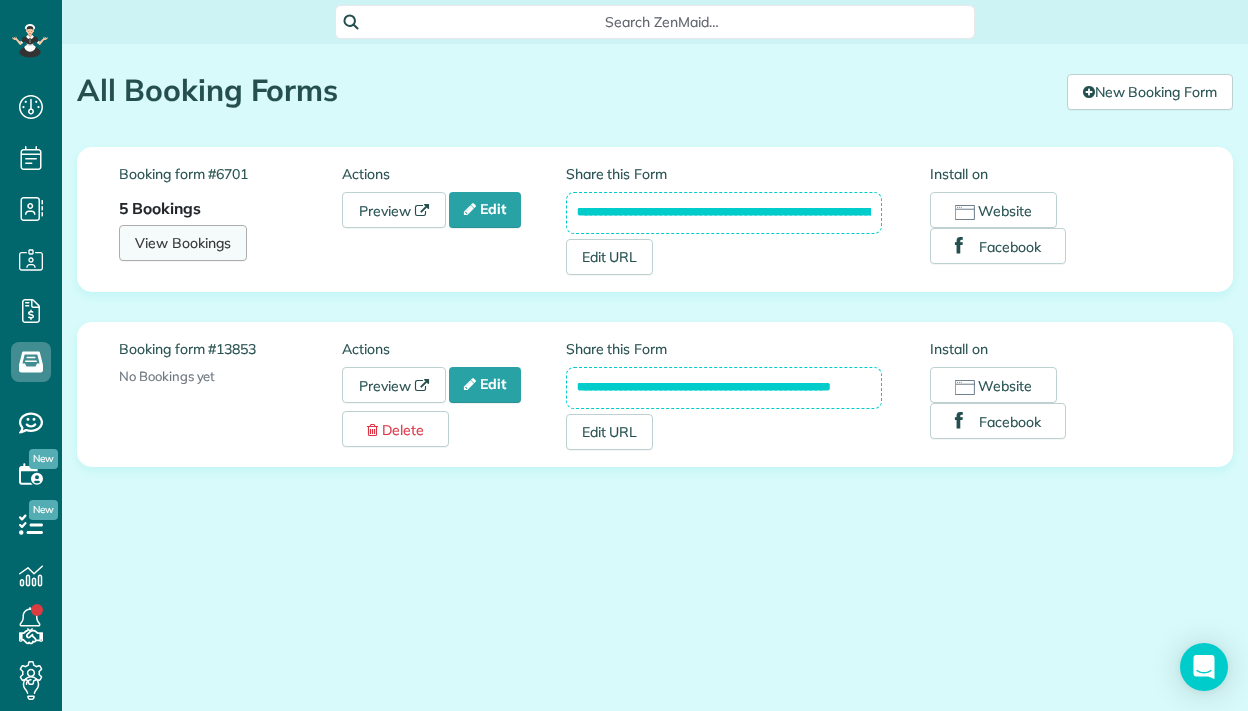 click on "View Bookings" at bounding box center (183, 243) 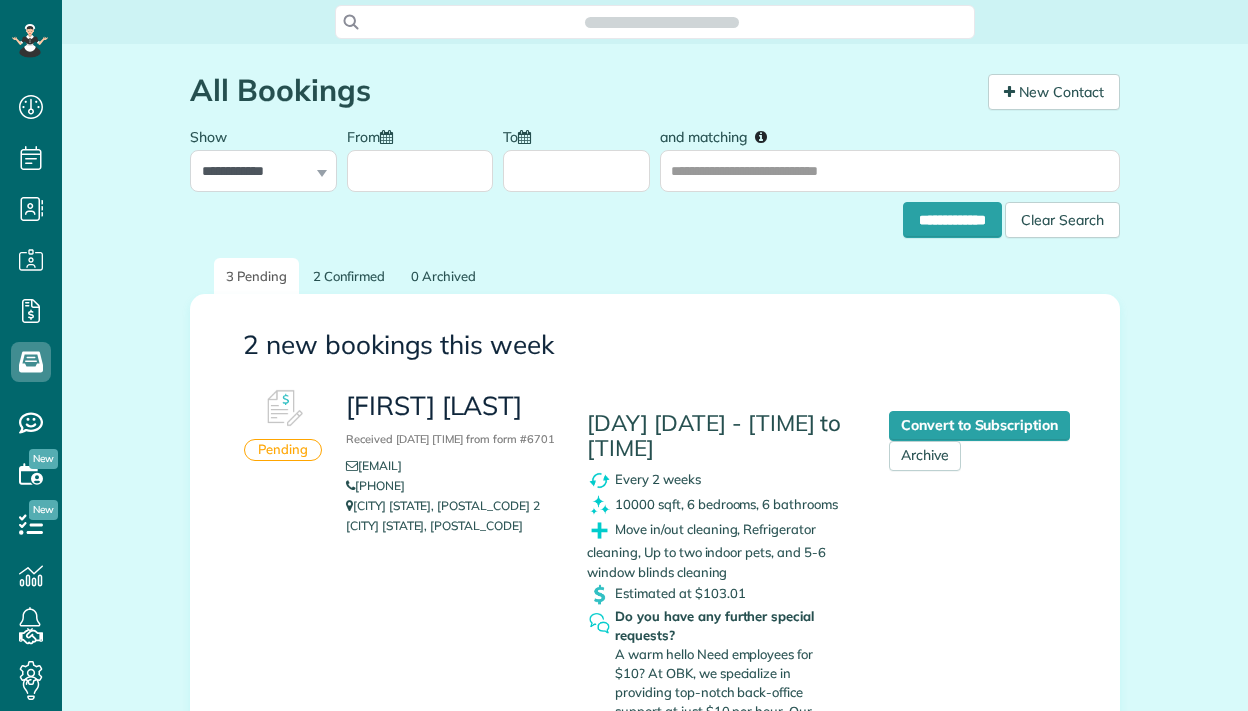 scroll, scrollTop: 0, scrollLeft: 0, axis: both 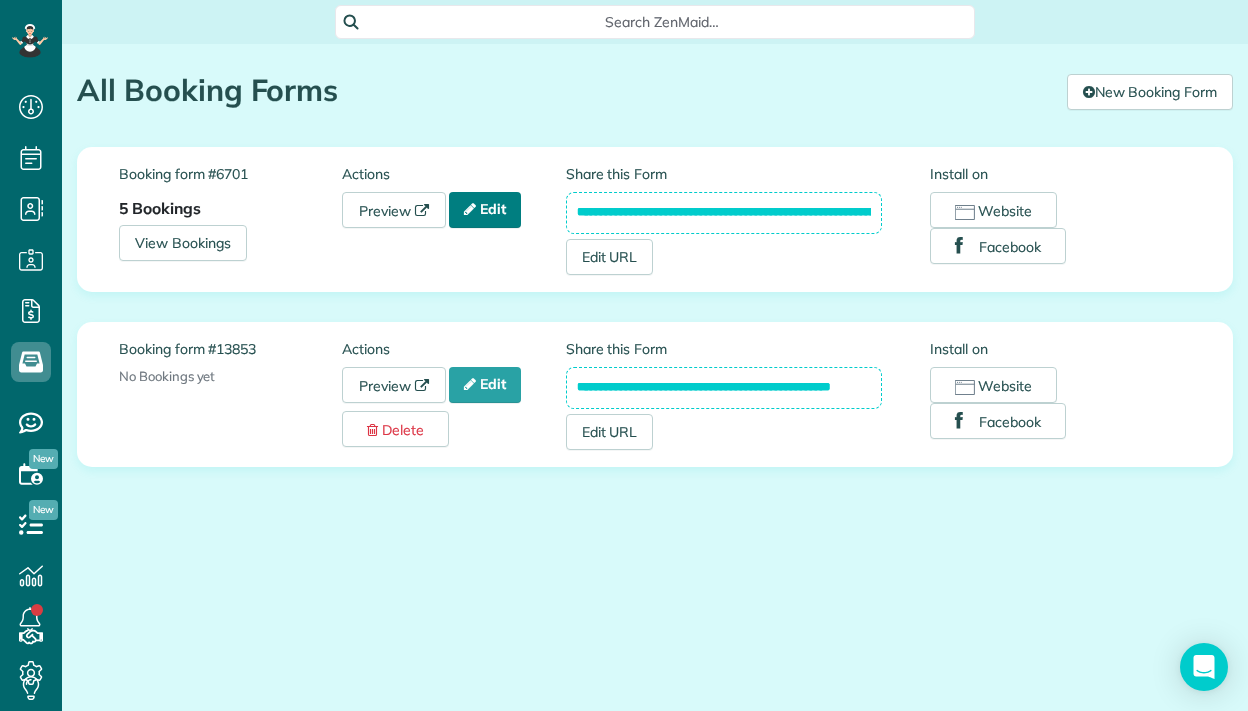 click on "Edit" at bounding box center (485, 210) 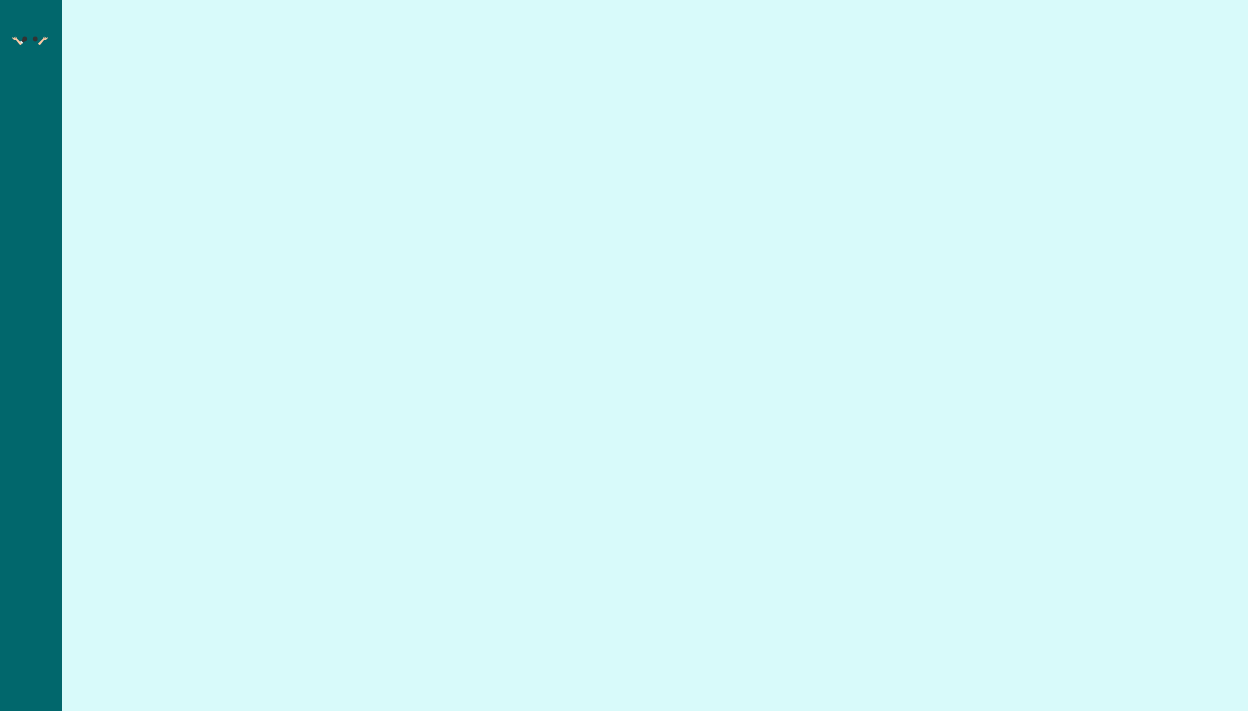 scroll, scrollTop: 0, scrollLeft: 0, axis: both 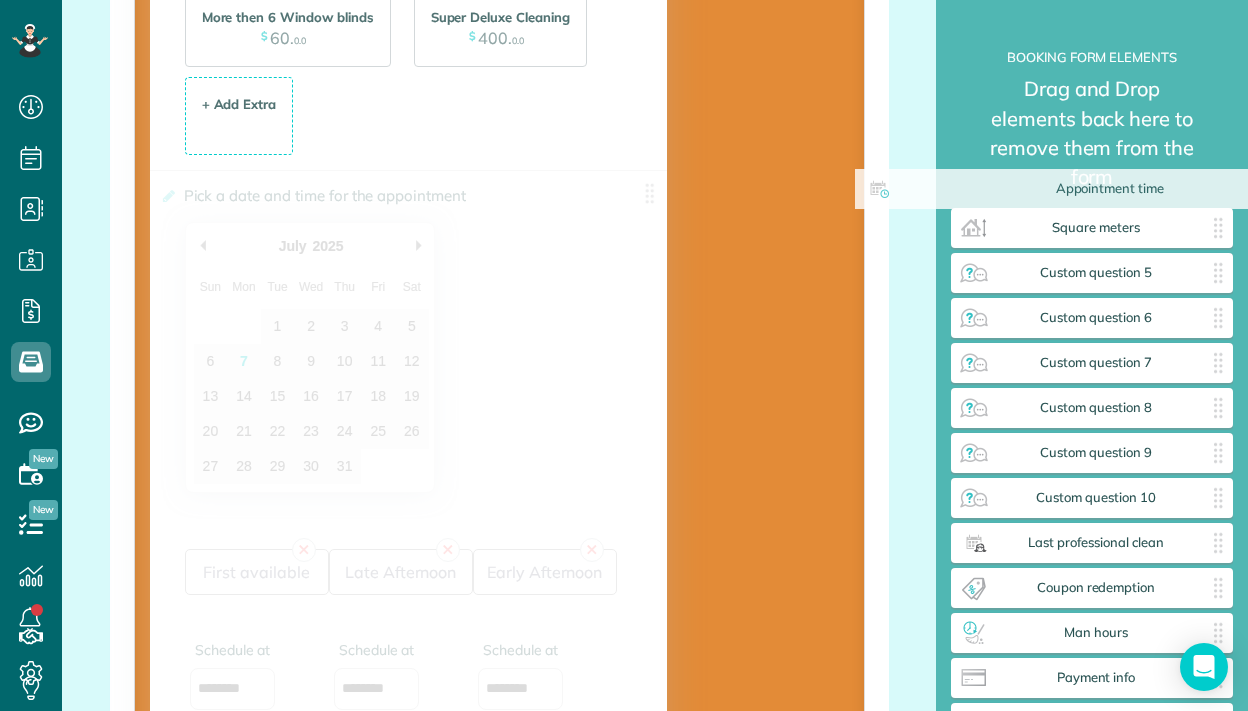 drag, startPoint x: 632, startPoint y: 200, endPoint x: 1339, endPoint y: 189, distance: 707.0856 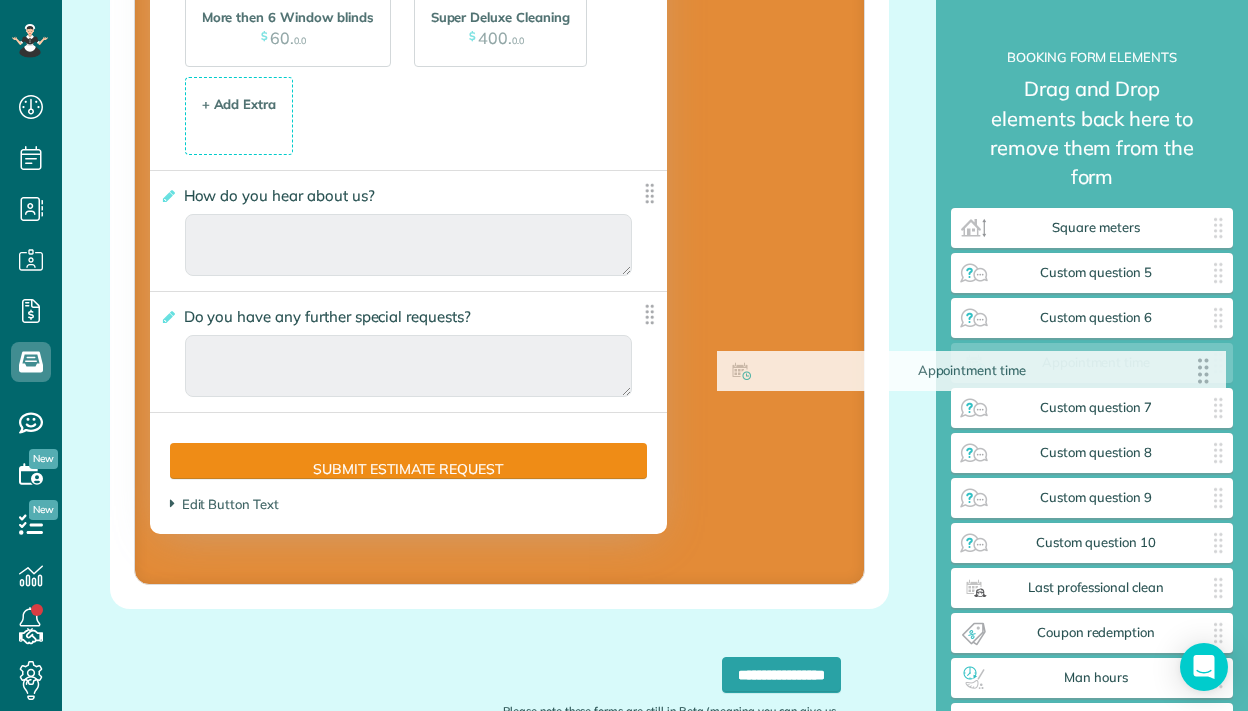drag, startPoint x: 633, startPoint y: 197, endPoint x: 1202, endPoint y: 368, distance: 594.1397 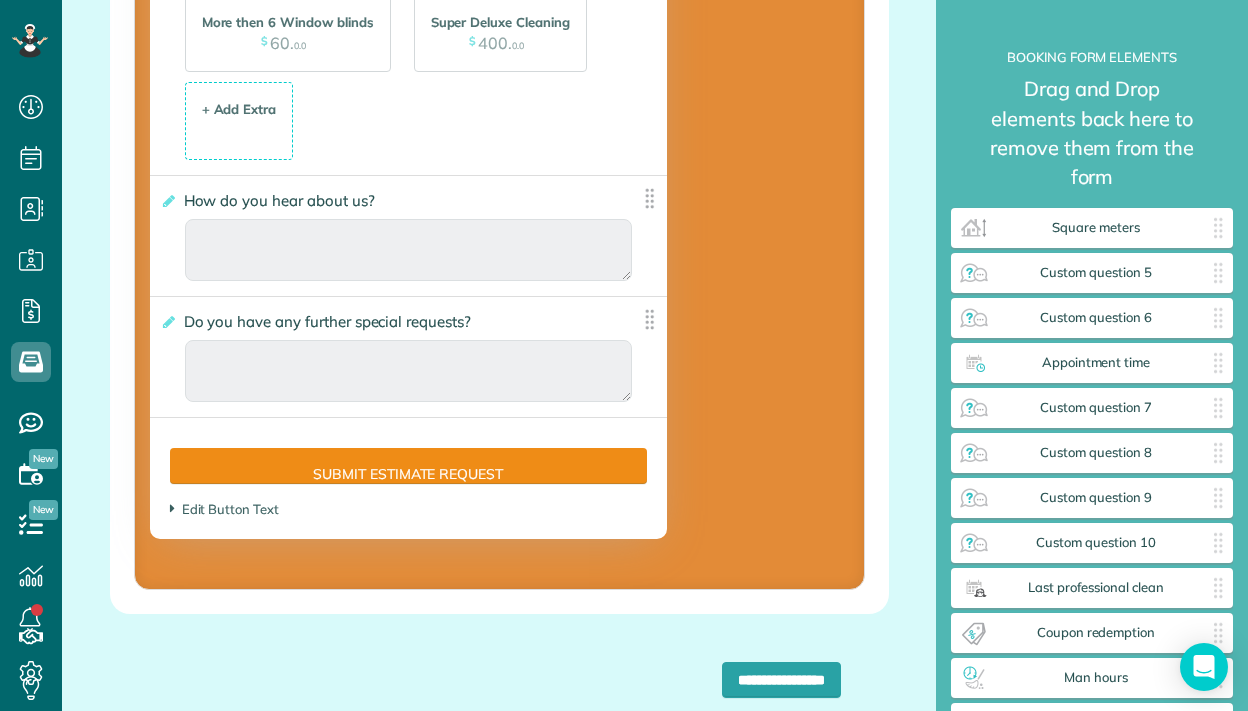 scroll, scrollTop: 4916, scrollLeft: 0, axis: vertical 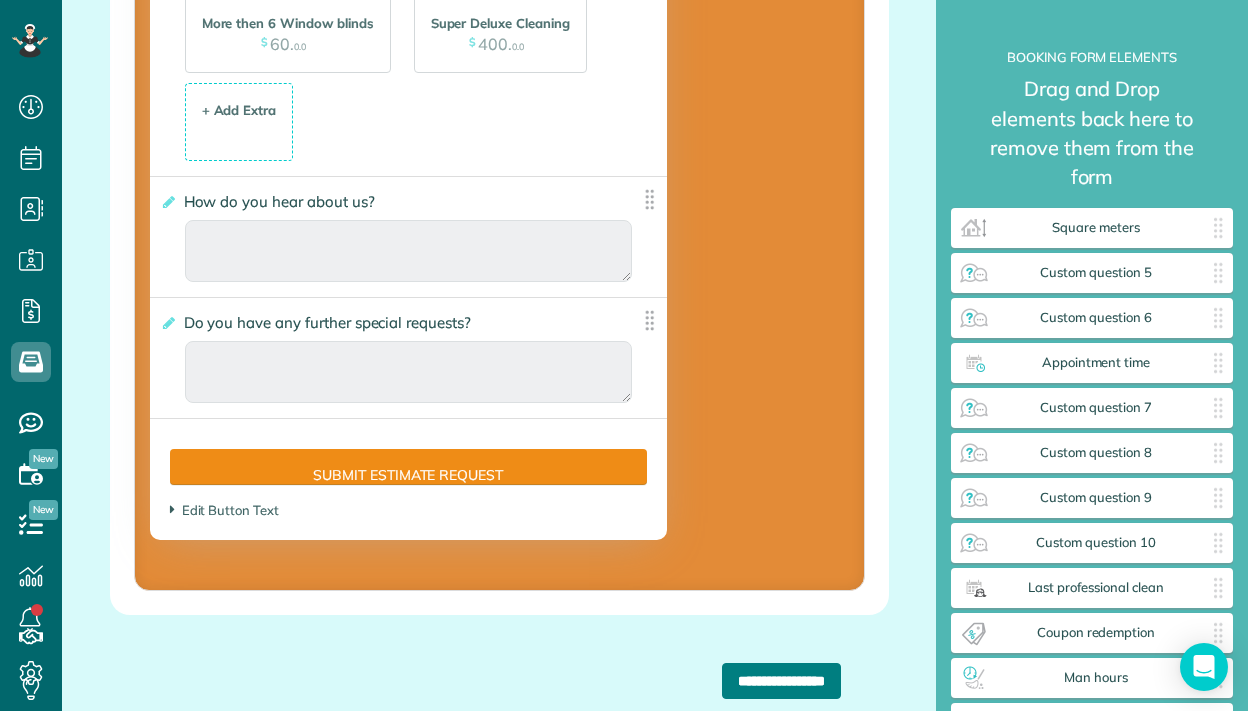 click on "**********" at bounding box center [781, 681] 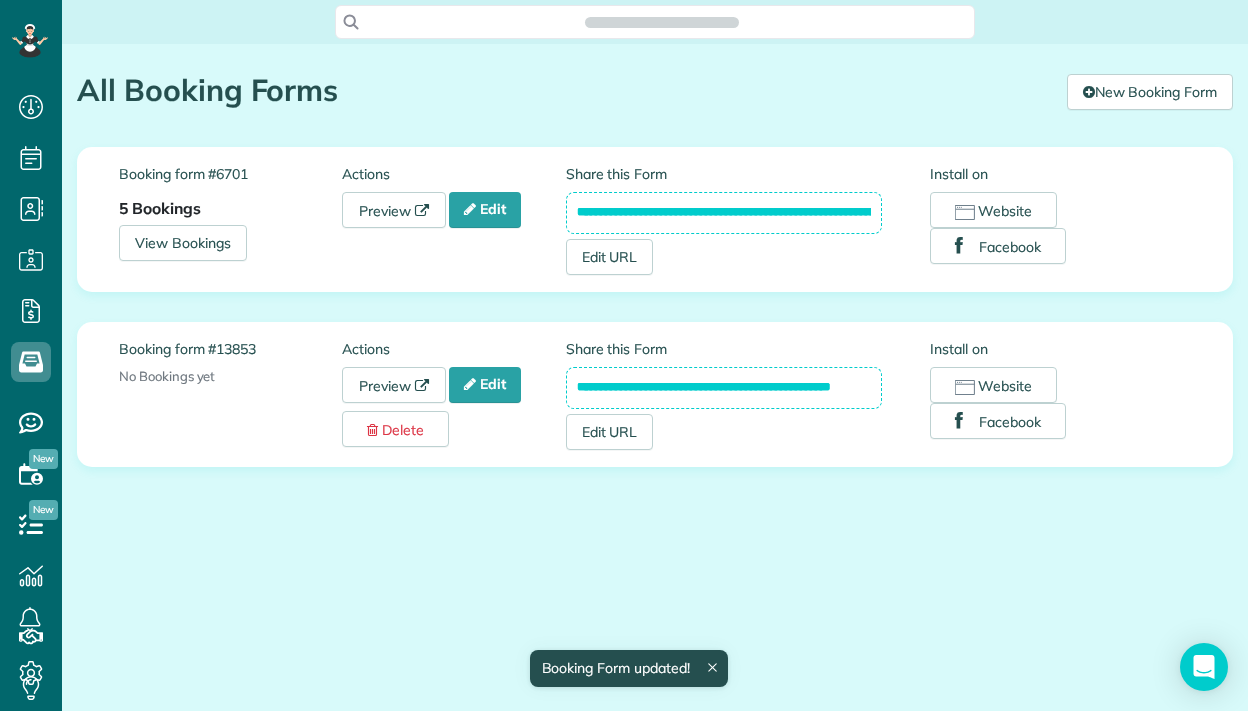 scroll, scrollTop: 0, scrollLeft: 0, axis: both 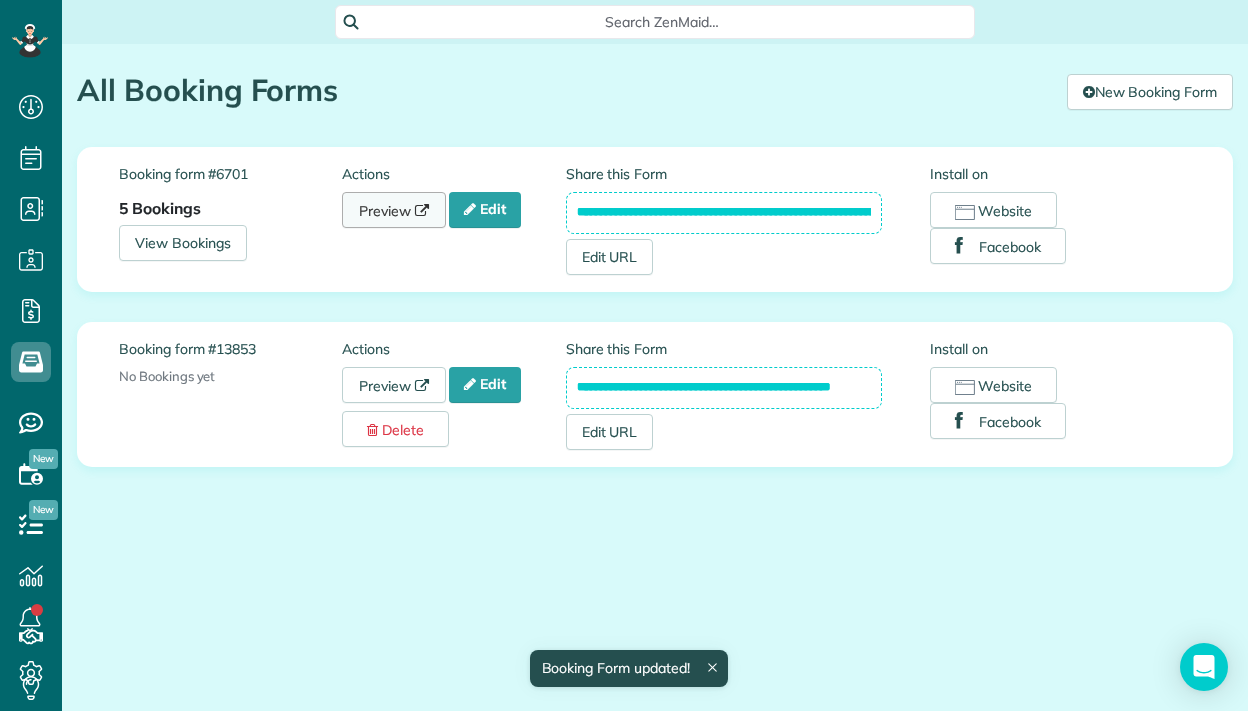 click on "Preview" at bounding box center [394, 210] 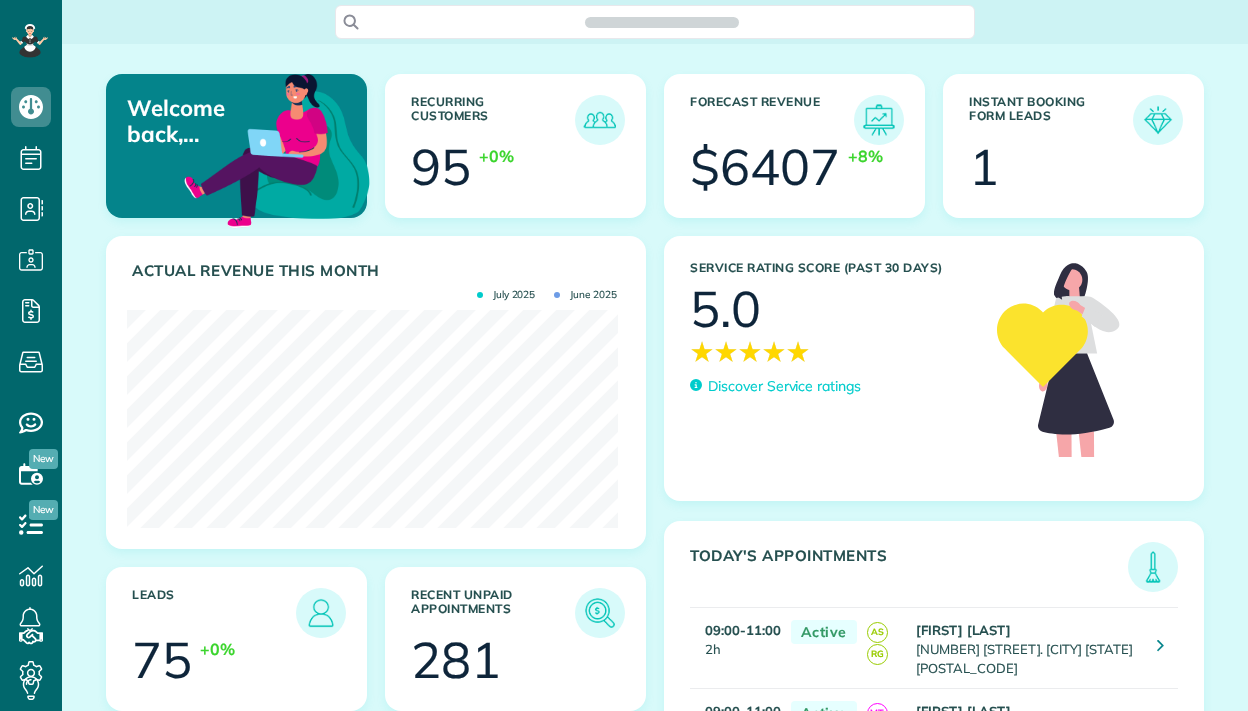 scroll, scrollTop: 0, scrollLeft: 0, axis: both 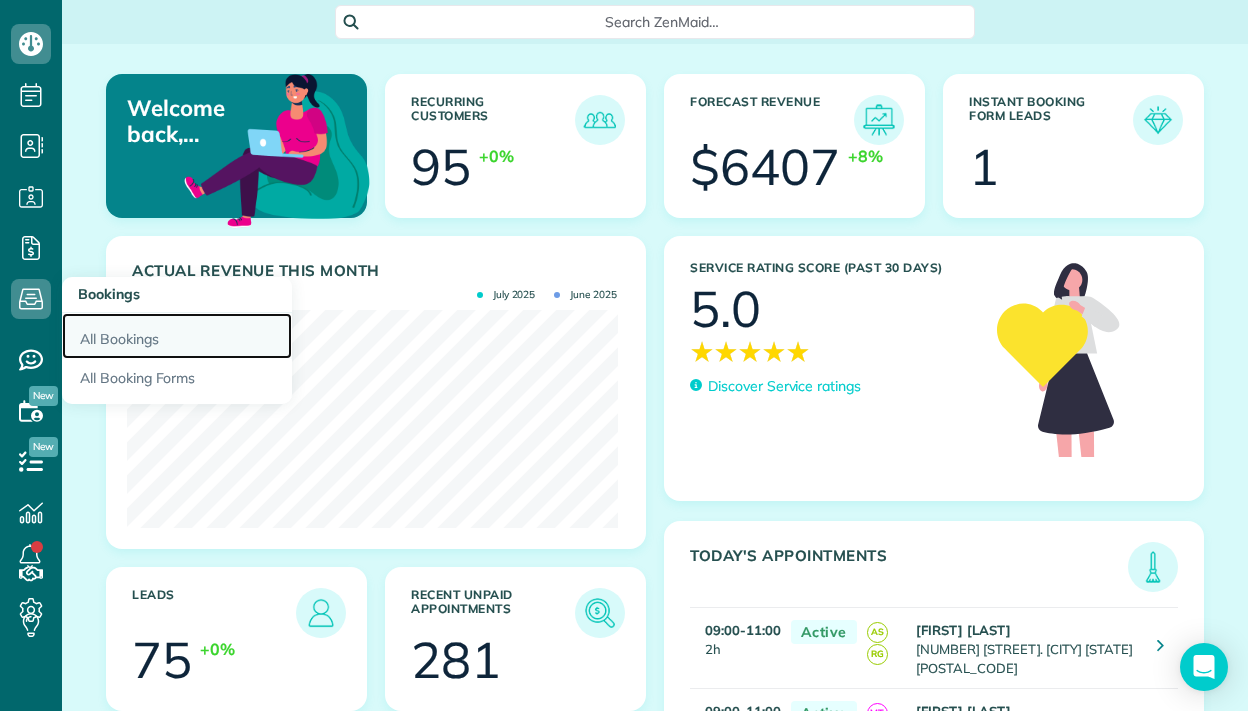 click on "All Bookings" at bounding box center (177, 336) 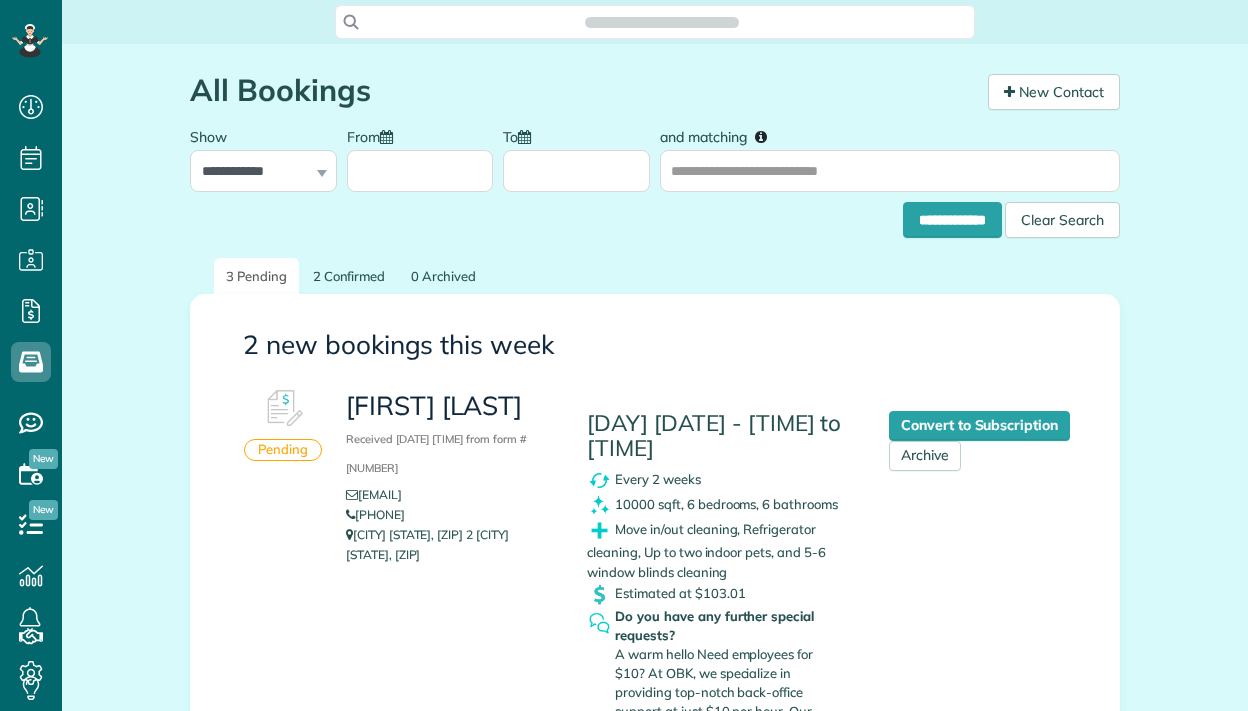 scroll, scrollTop: 0, scrollLeft: 0, axis: both 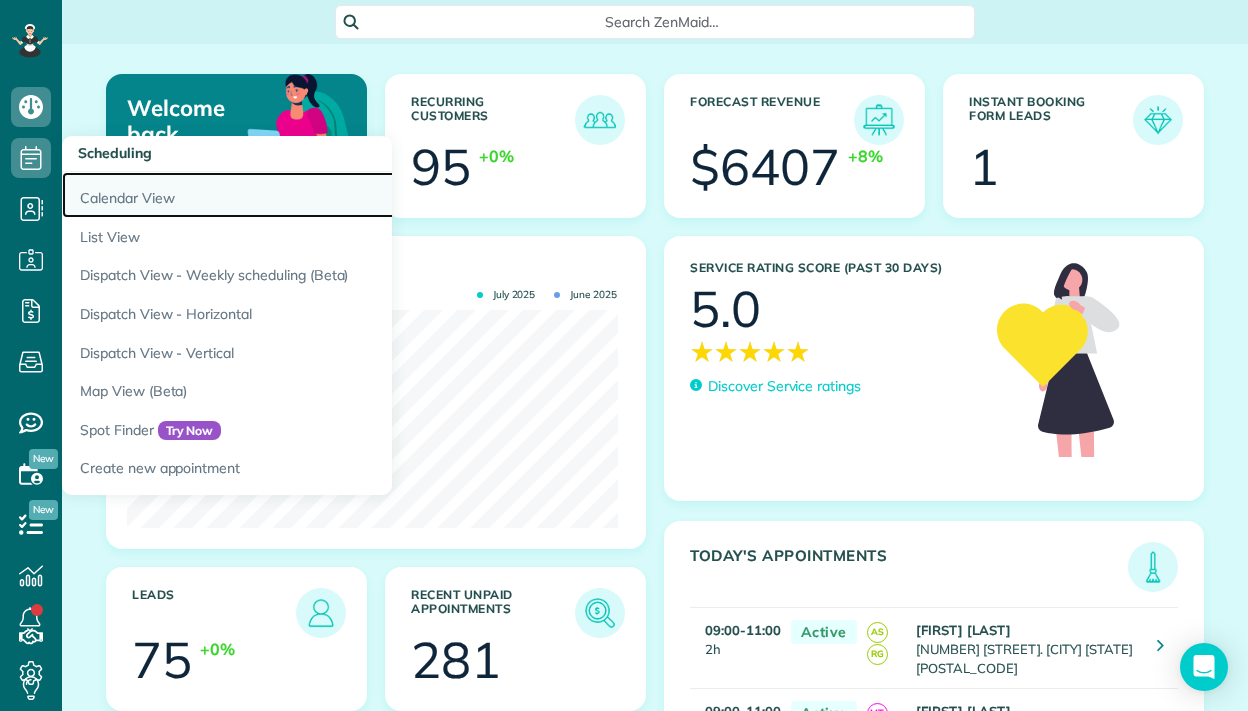click on "Calendar View" at bounding box center (312, 195) 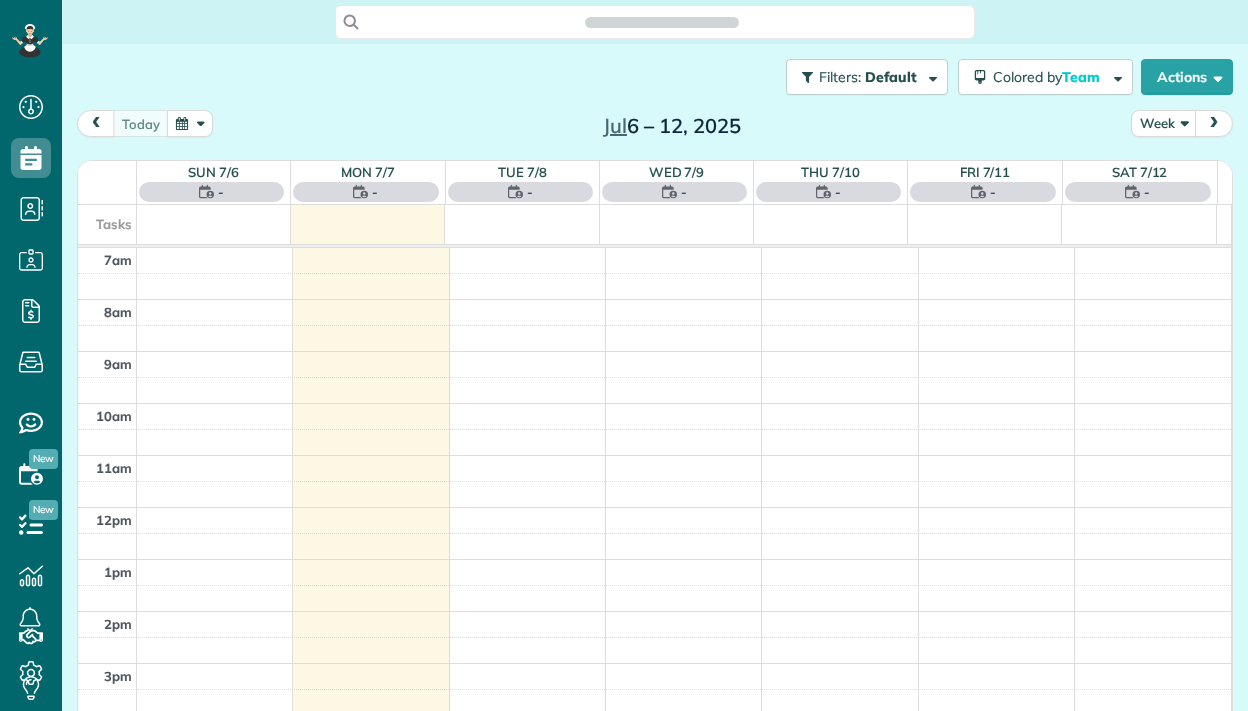 scroll, scrollTop: 0, scrollLeft: 0, axis: both 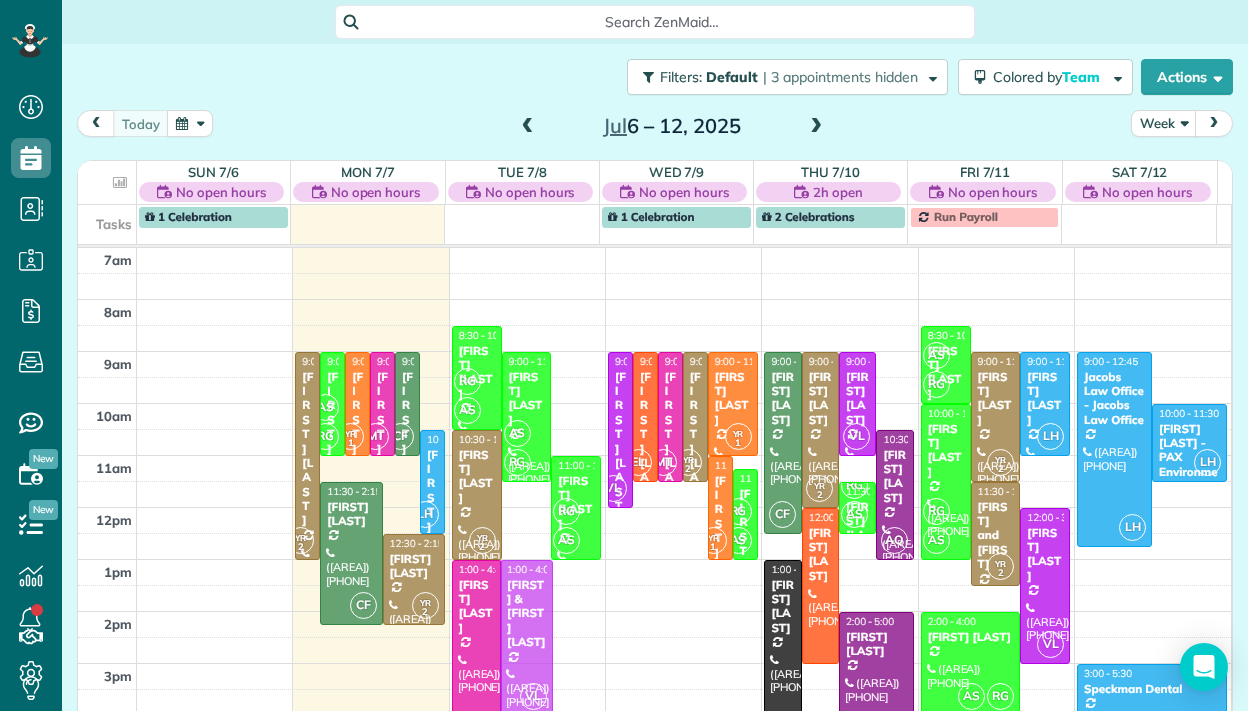 drag, startPoint x: 520, startPoint y: 553, endPoint x: 516, endPoint y: 580, distance: 27.294687 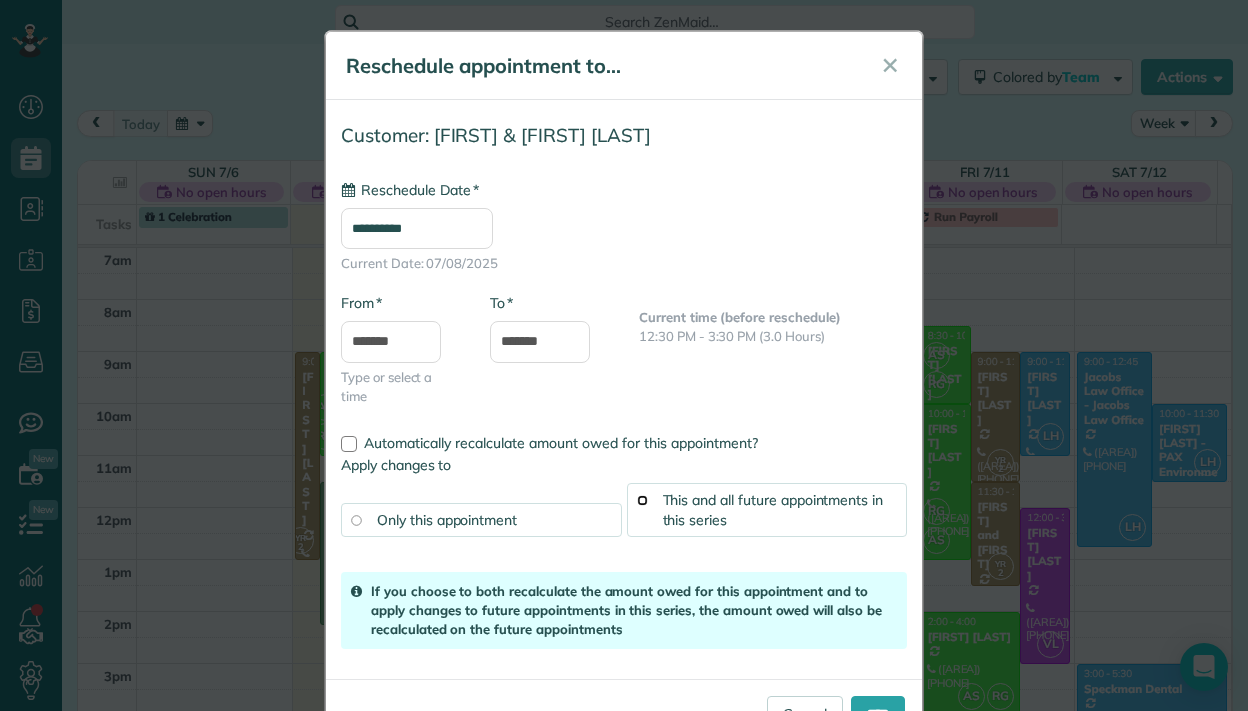 scroll, scrollTop: 70, scrollLeft: 0, axis: vertical 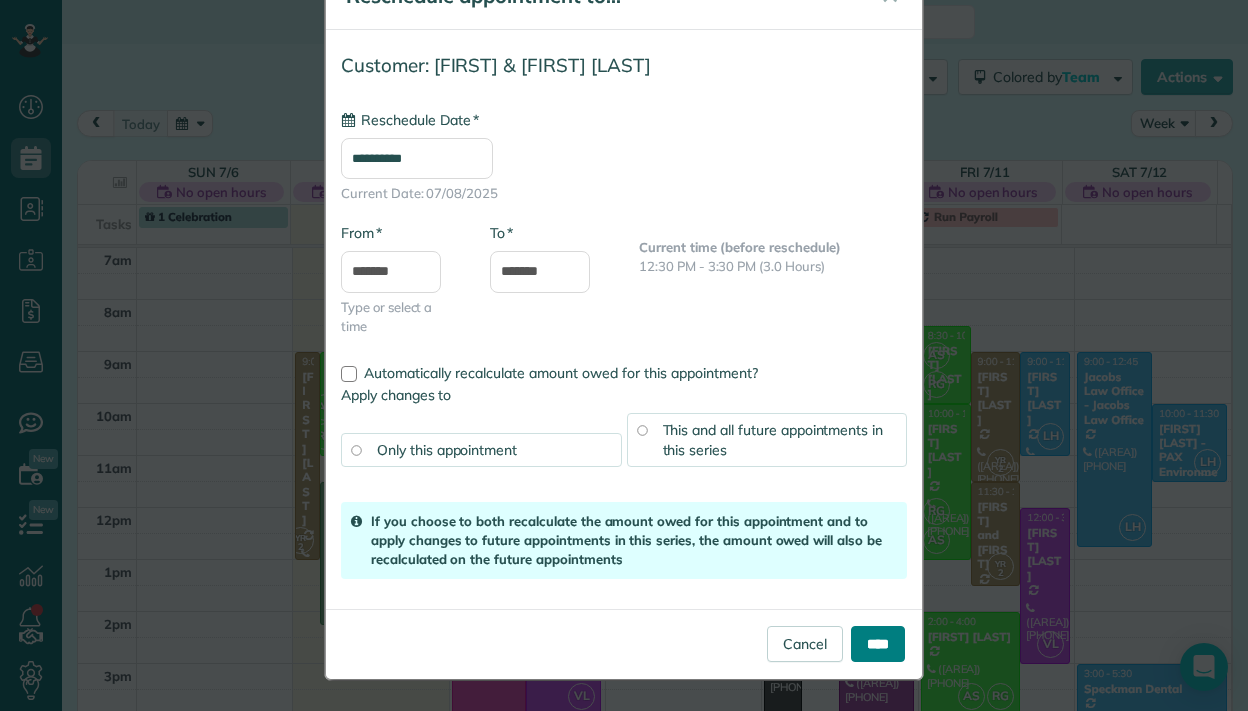 click on "****" at bounding box center (878, 644) 